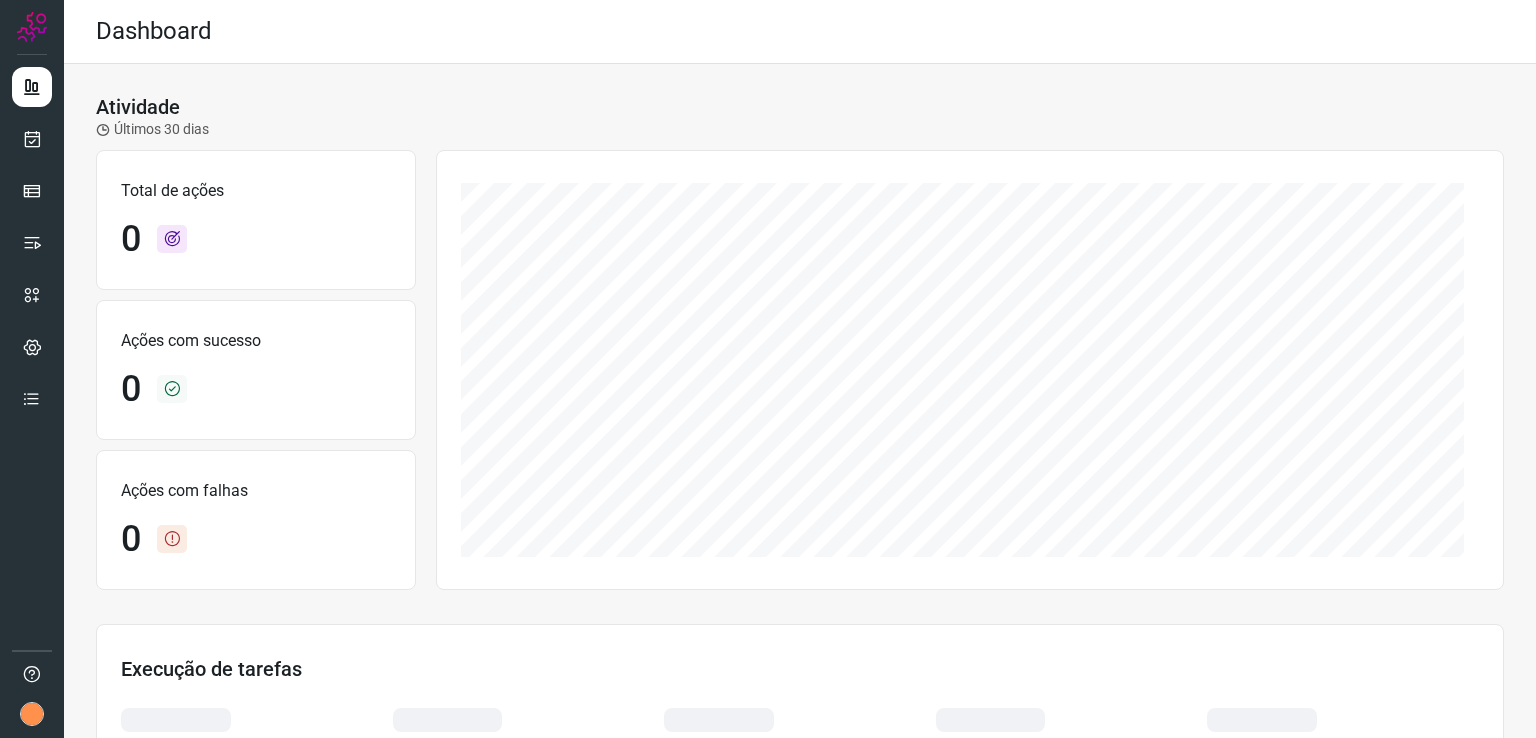 scroll, scrollTop: 0, scrollLeft: 0, axis: both 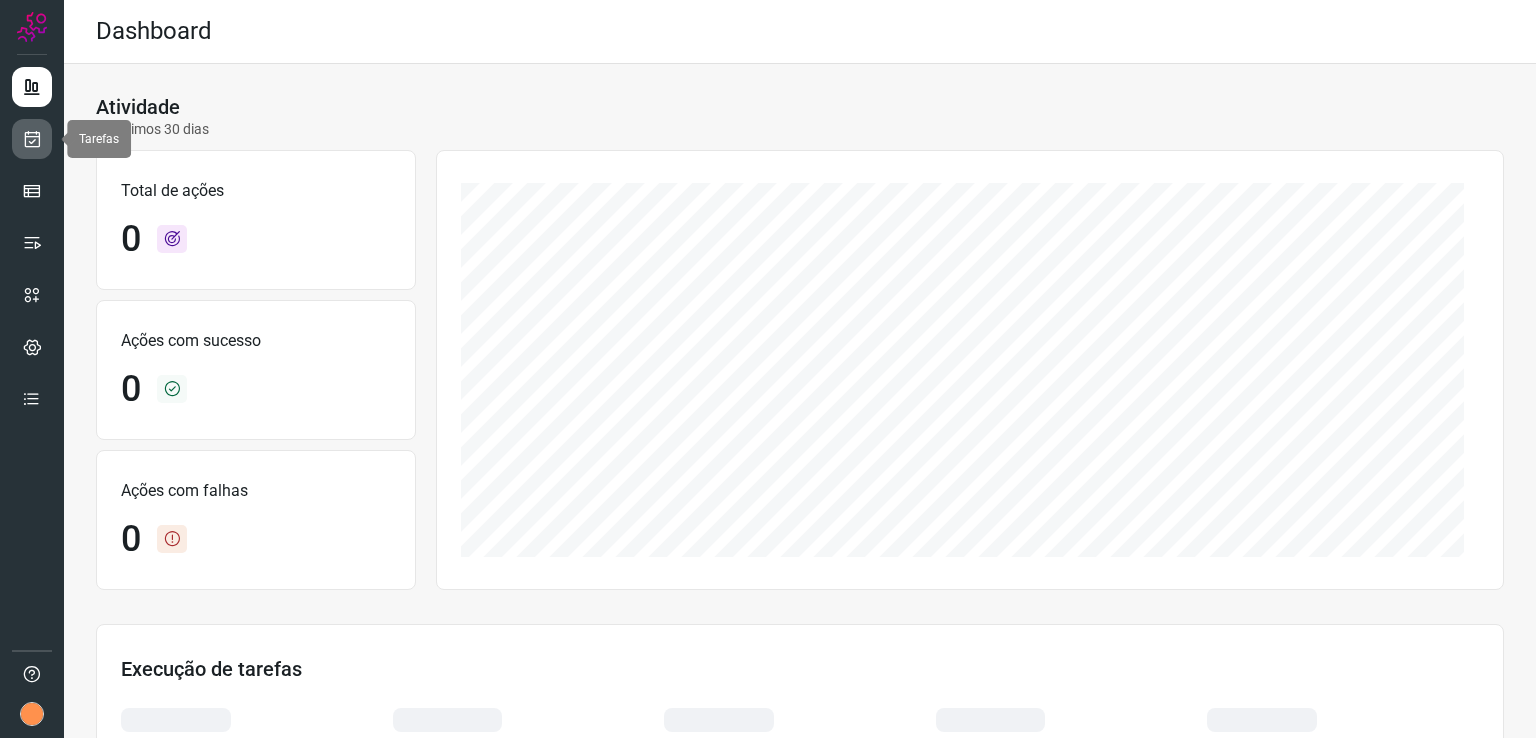 click at bounding box center (32, 139) 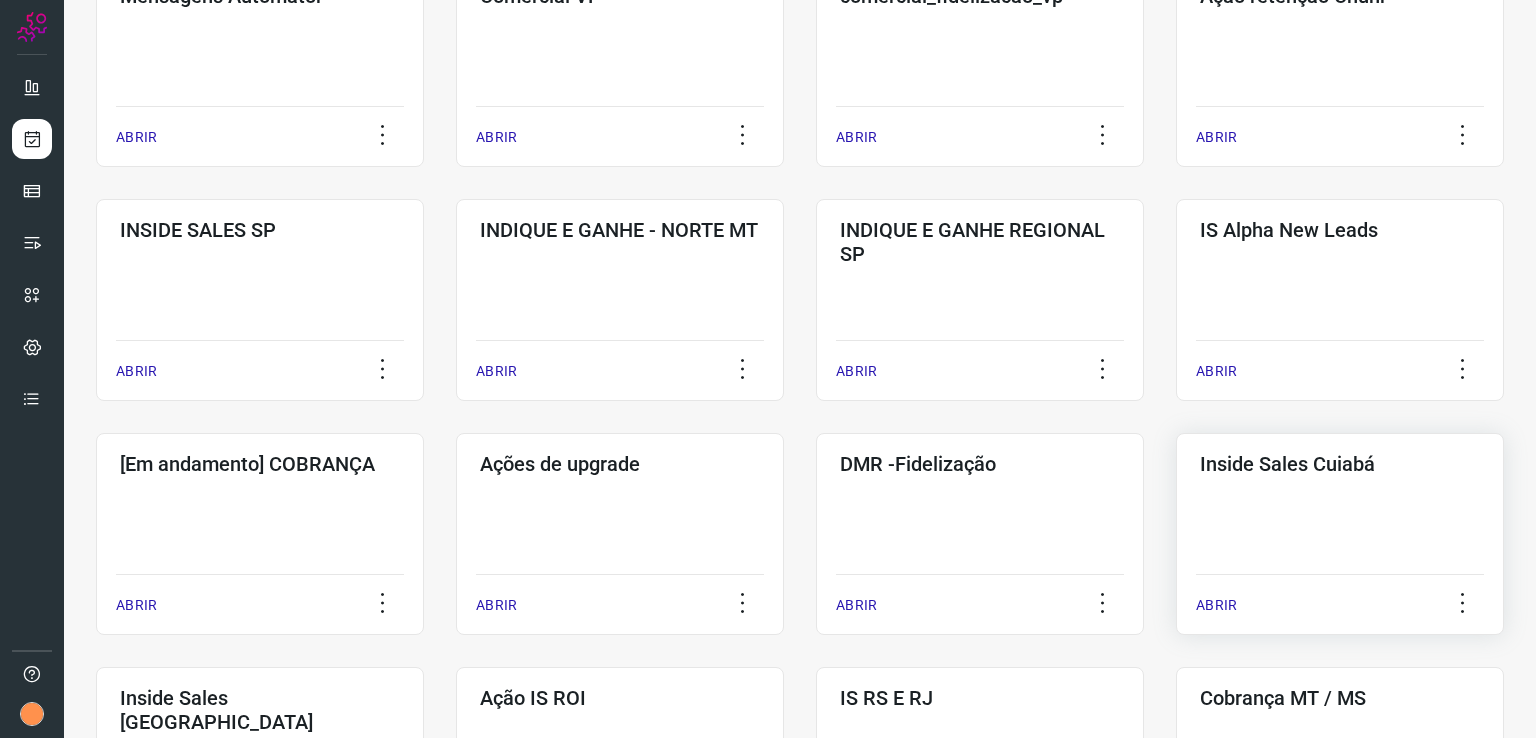 scroll, scrollTop: 500, scrollLeft: 0, axis: vertical 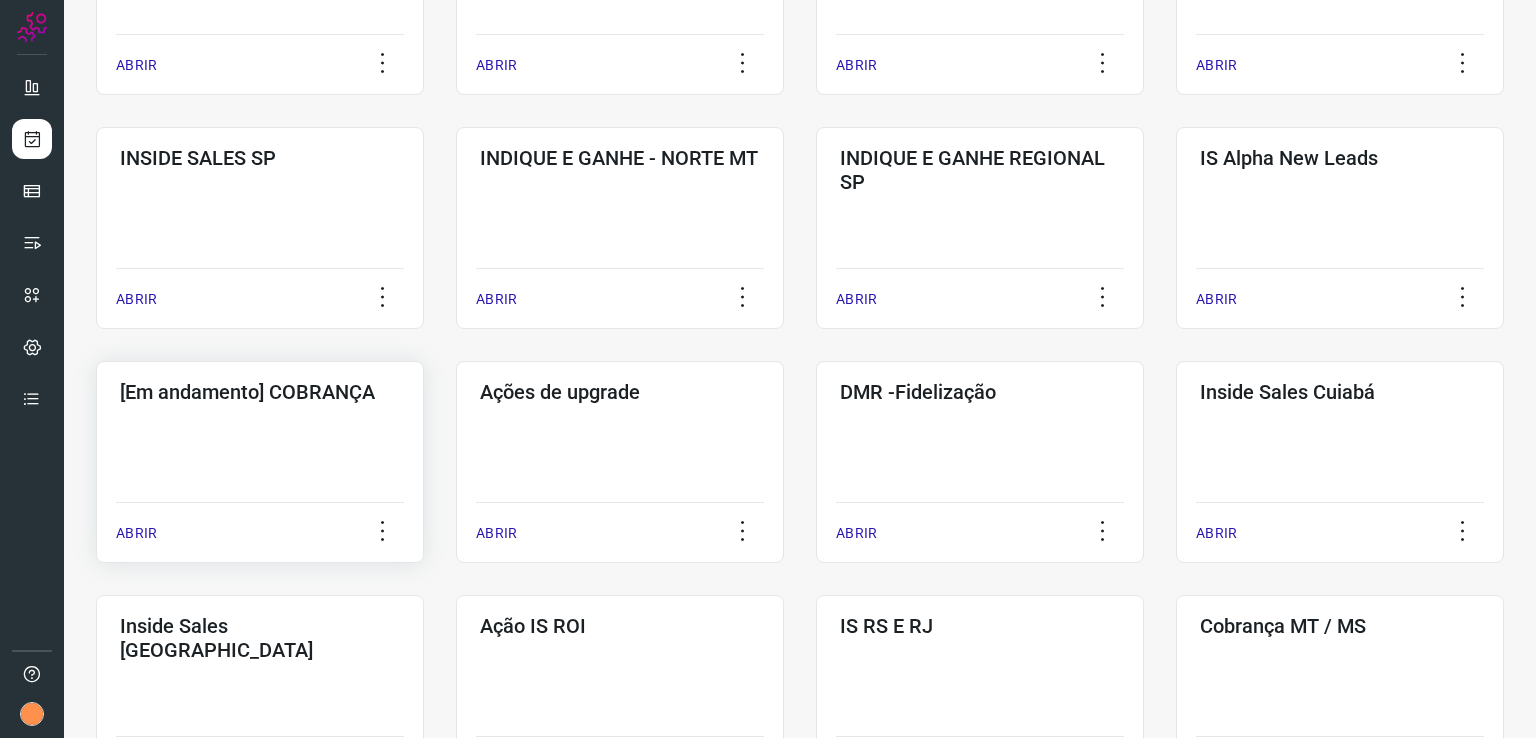 click on "[Em andamento] COBRANÇA" at bounding box center [260, 392] 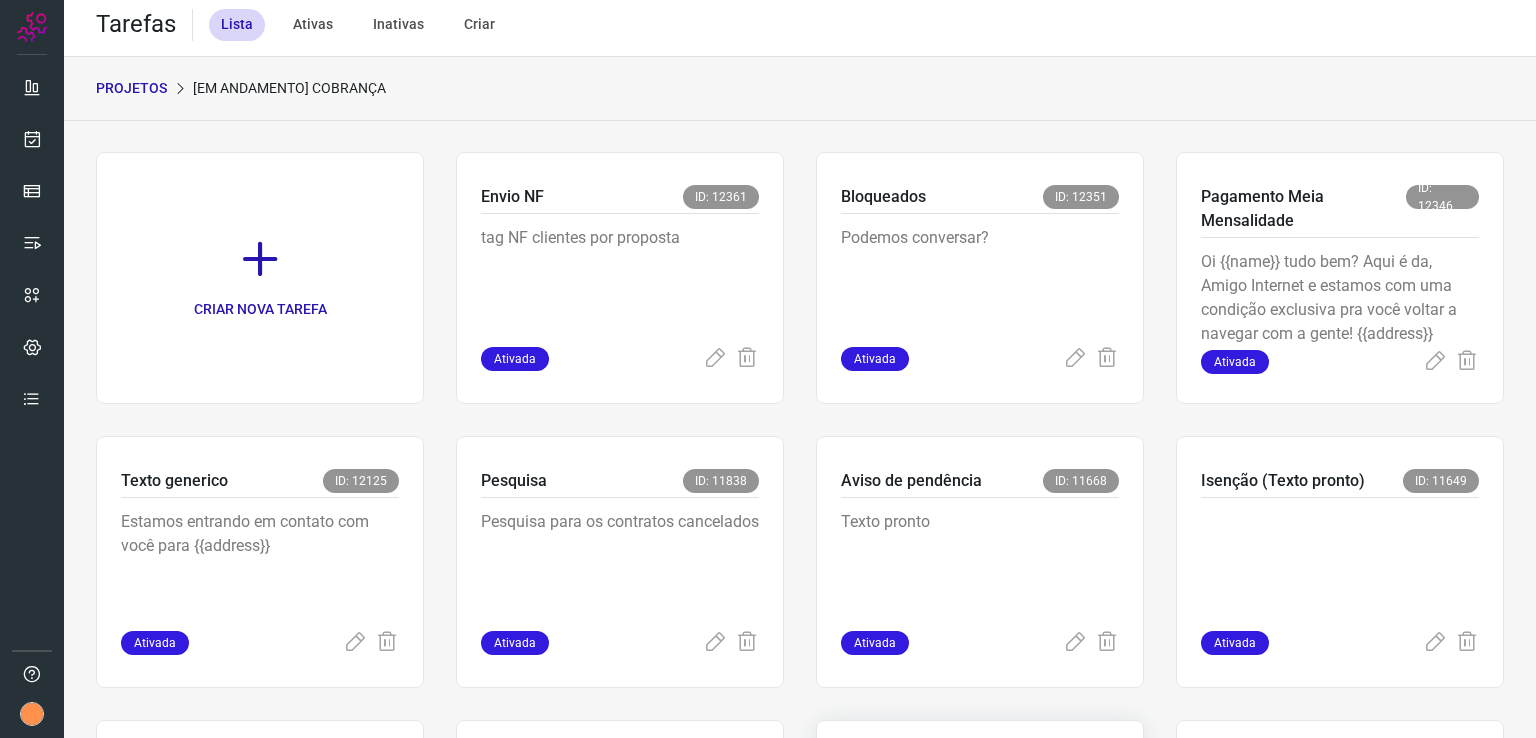 scroll, scrollTop: 291, scrollLeft: 0, axis: vertical 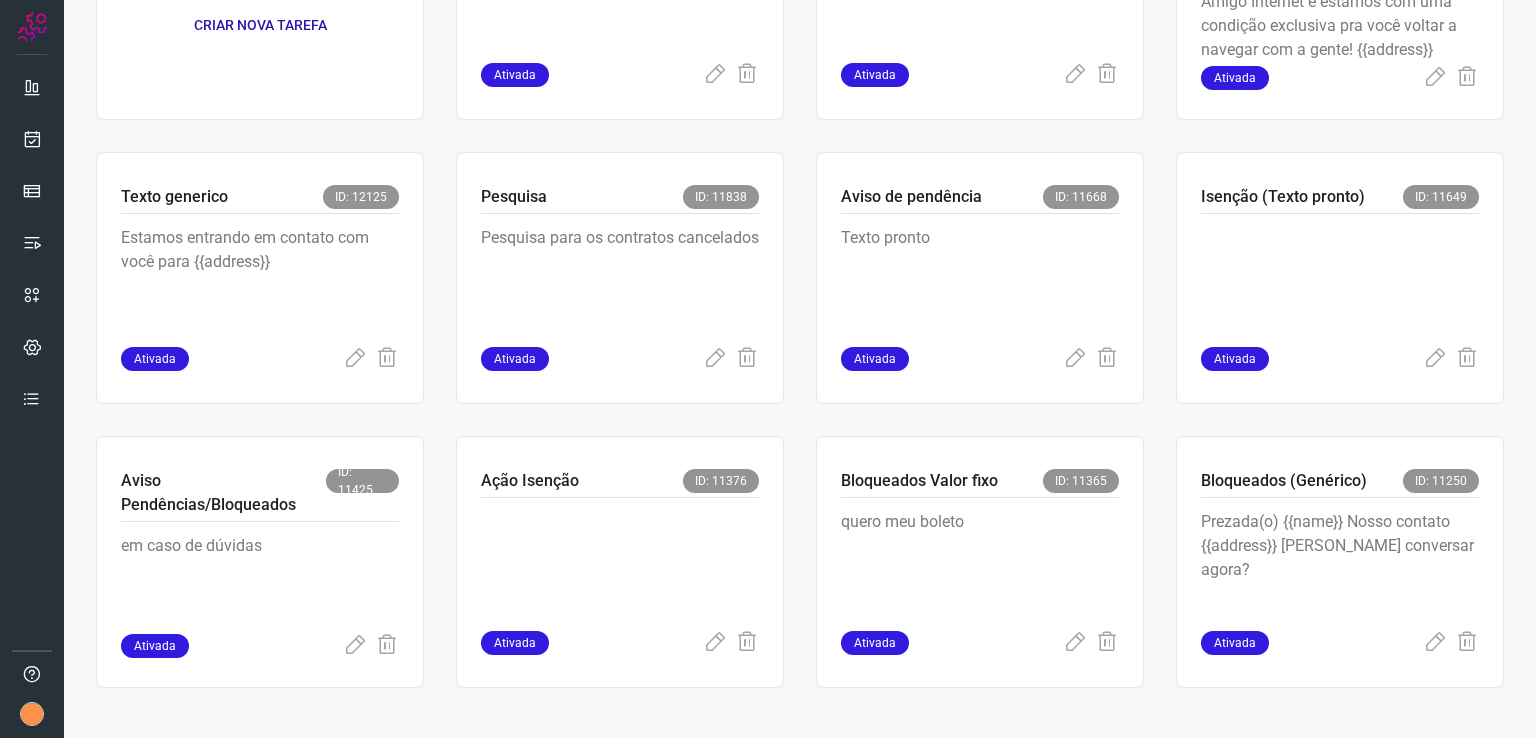 click on "CRIAR NOVA TAREFA Envio NF ID: 12361 tag NF clientes por proposta Ativada Bloqueados ID: 12351 Podemos conversar? Ativada Pagamento Meia Mensalidade ID: 12346 Oi {{name}} tudo bem? Aqui é da, Amigo Internet e estamos com uma condição exclusiva pra você voltar a navegar com a gente!  {{address}} Ativada Texto generico ID: 12125 Estamos entrando em contato com você para {{address}} Ativada Pesquisa ID: 11838 Pesquisa para os contratos cancelados Ativada Aviso de pendência ID: 11668 Texto pronto Ativada Isenção (Texto pronto) ID: 11649 Ativada Aviso Pendências/Bloqueados ID: 11425 em caso de dúvidas Ativada Ação Isenção ID: 11376 Ativada Bloqueados Valor fixo ID: 11365 quero meu boleto Ativada Bloqueados (Genérico) ID: 11250 Prezada(o) {{name}}  Nosso contato {{address}} Podemos conversar agora? Ativada Excluir Tarefa Tem certeza que deseja excluir essa tarefa?  Você irá remover tarefa ""   Sim, tenho certeza  +" at bounding box center (800, 287) 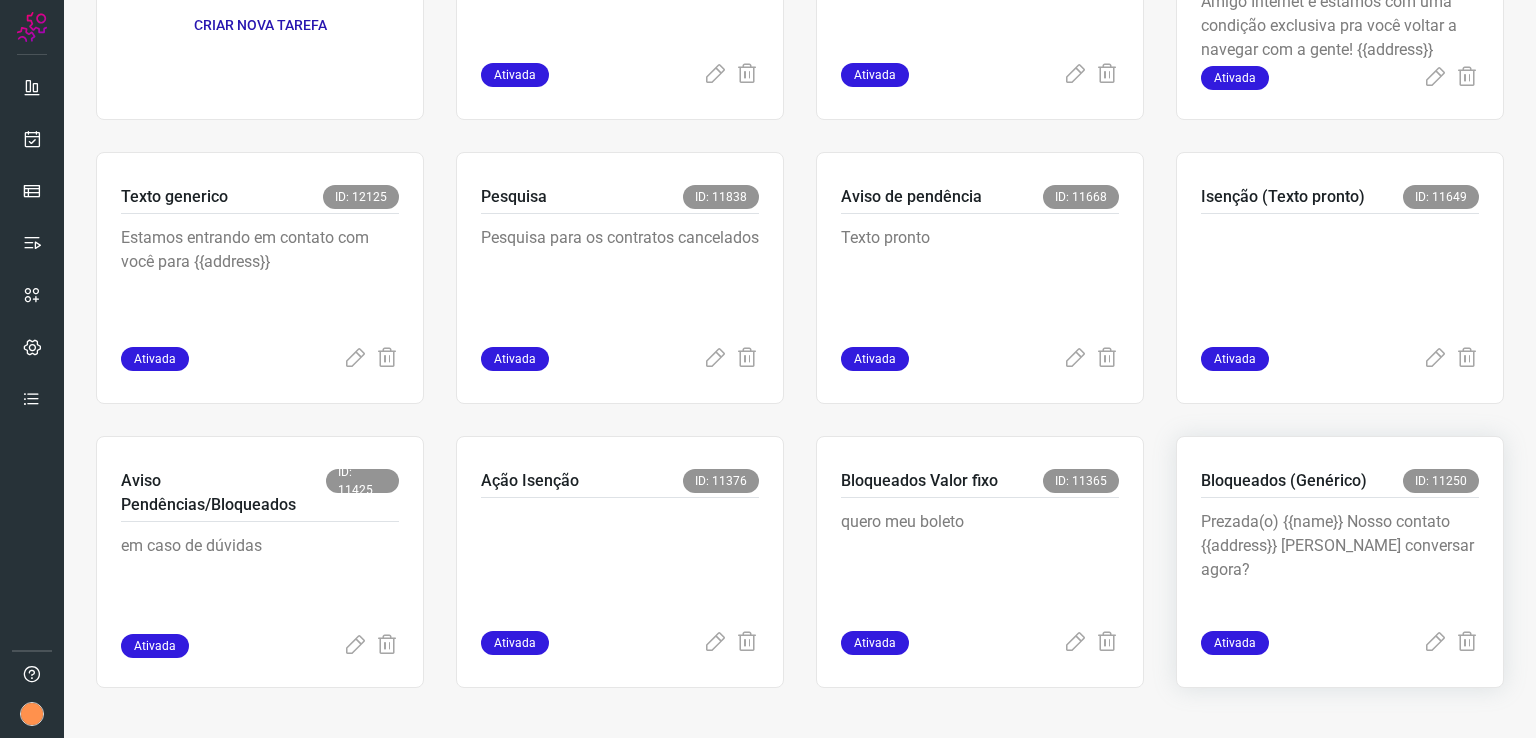 click on "Prezada(o) {{name}}  Nosso contato {{address}} Podemos conversar agora?" at bounding box center (1340, 560) 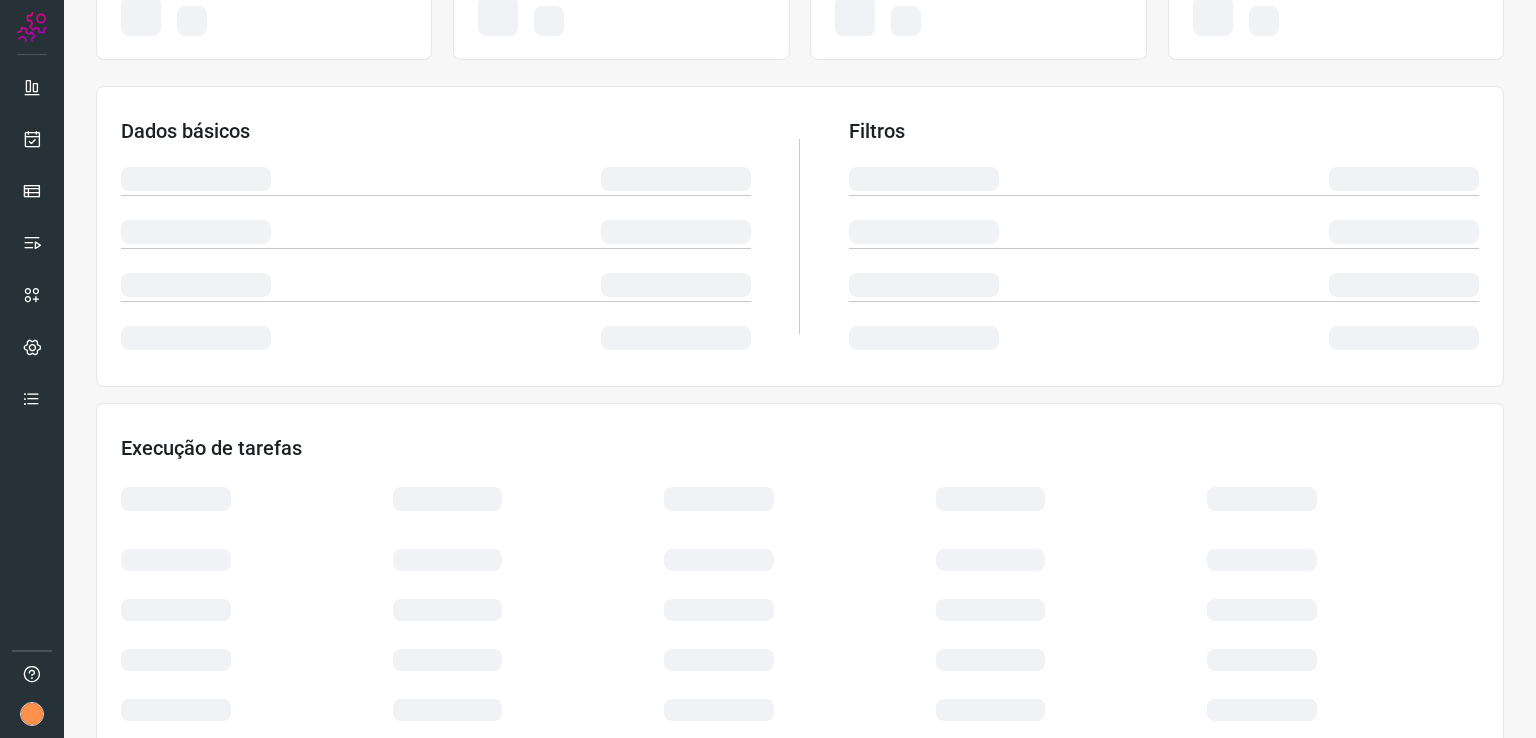 scroll, scrollTop: 0, scrollLeft: 0, axis: both 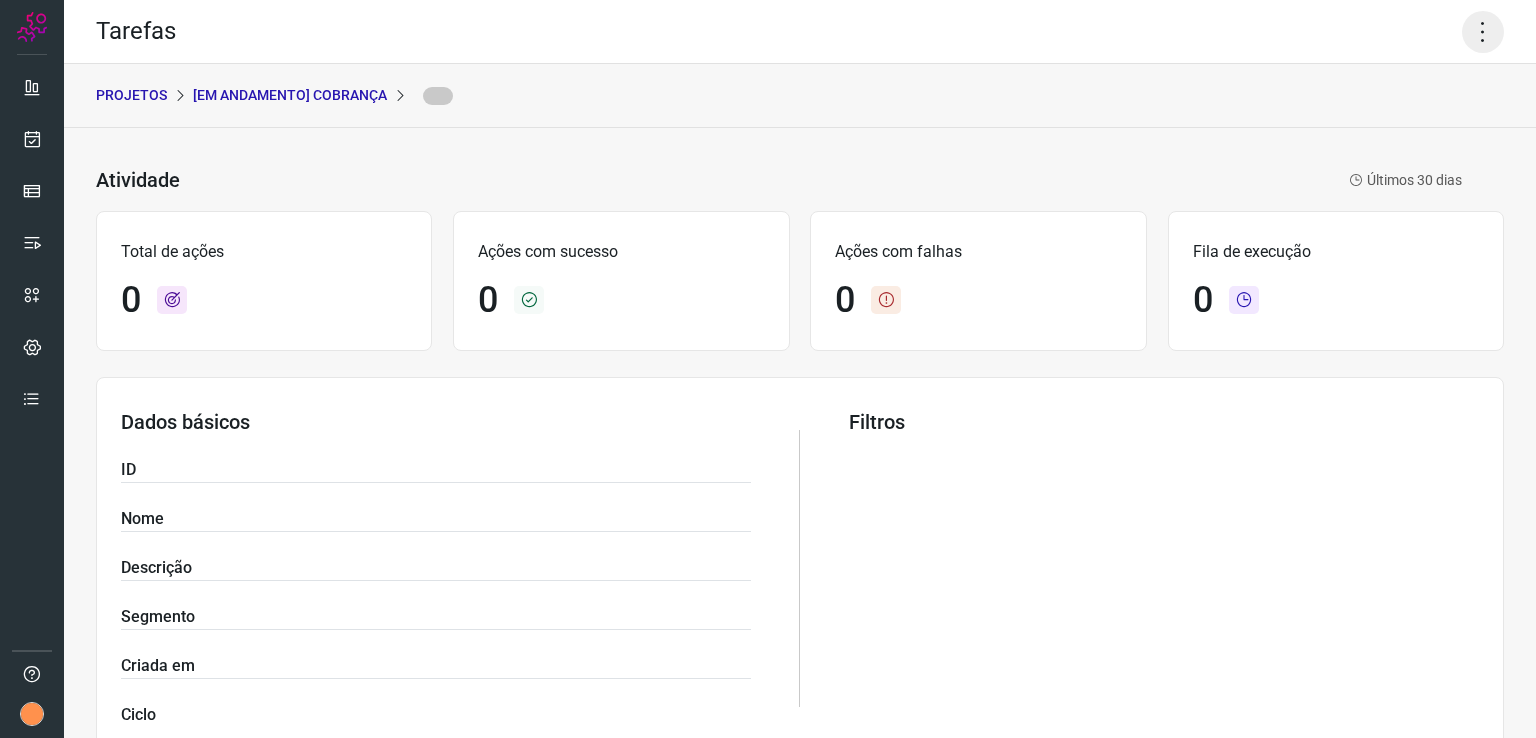 click 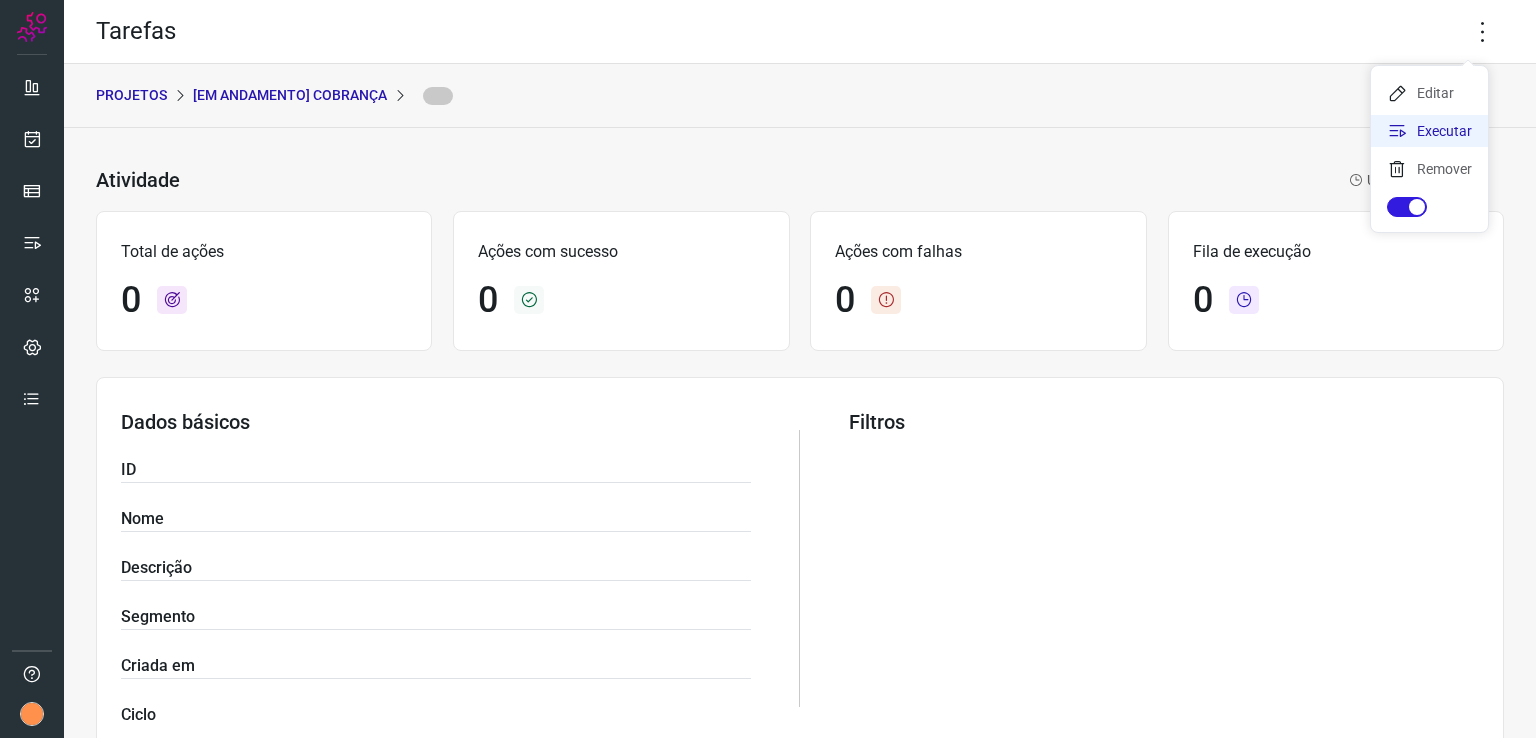 click on "Executar" 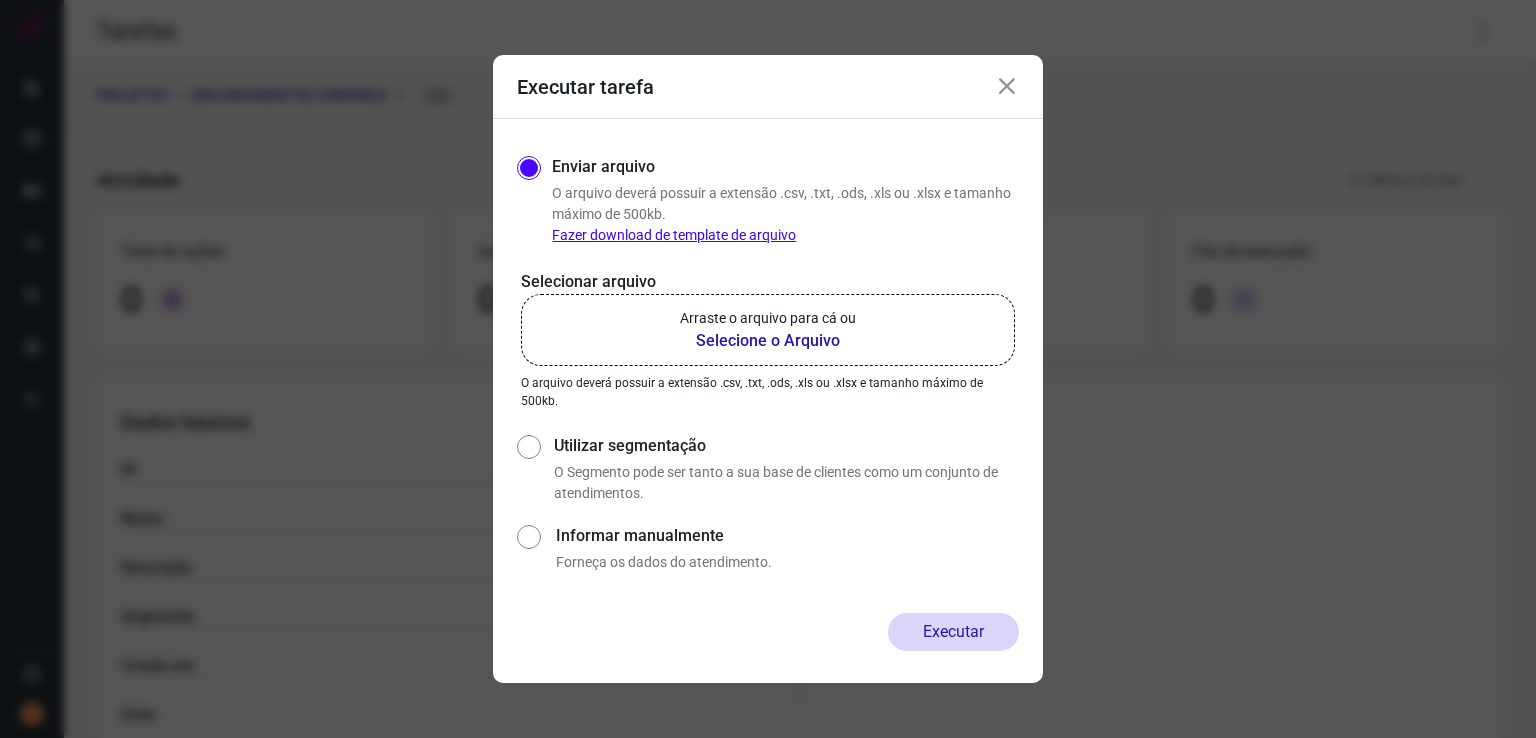 click on "Arraste o arquivo para cá ou Selecione o Arquivo" 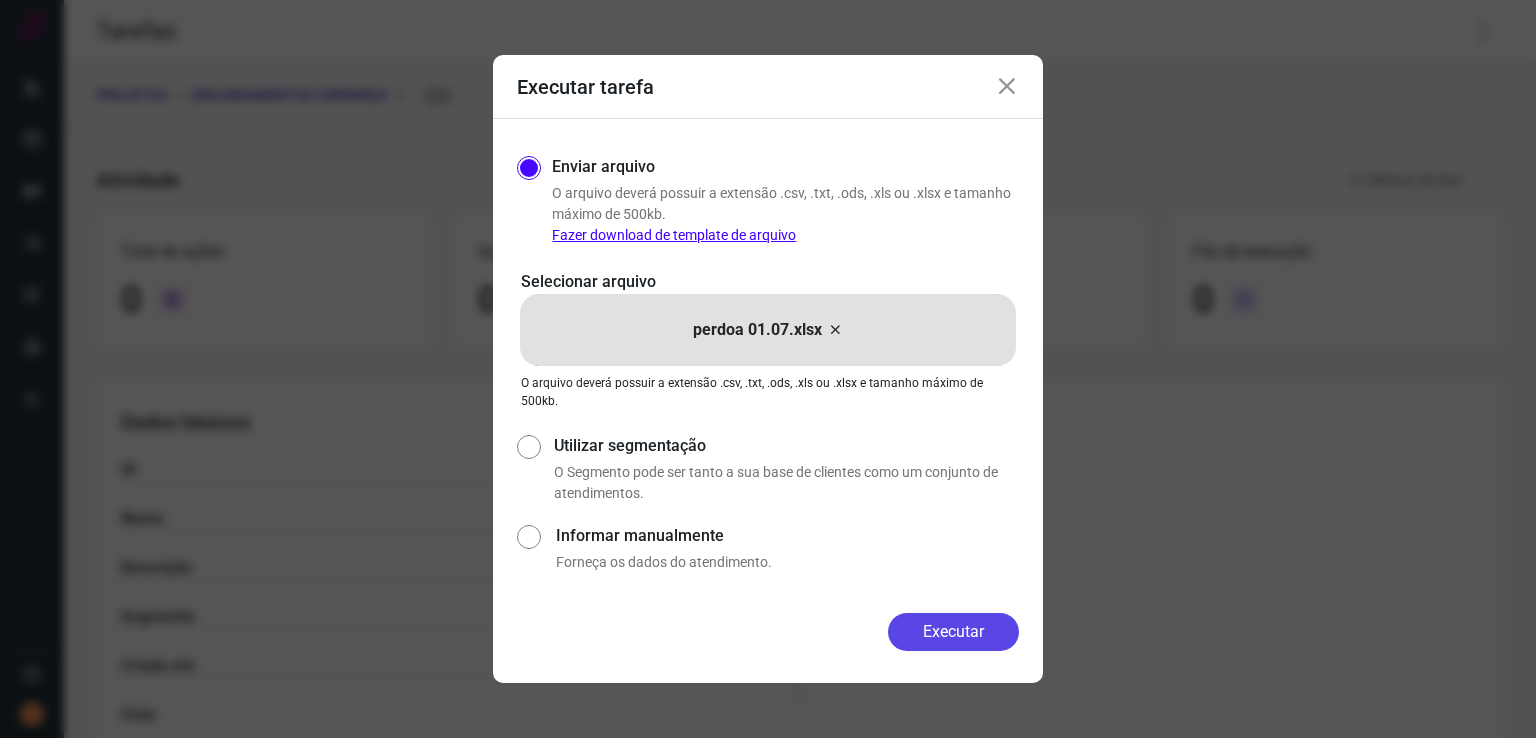 click on "Executar" at bounding box center (953, 632) 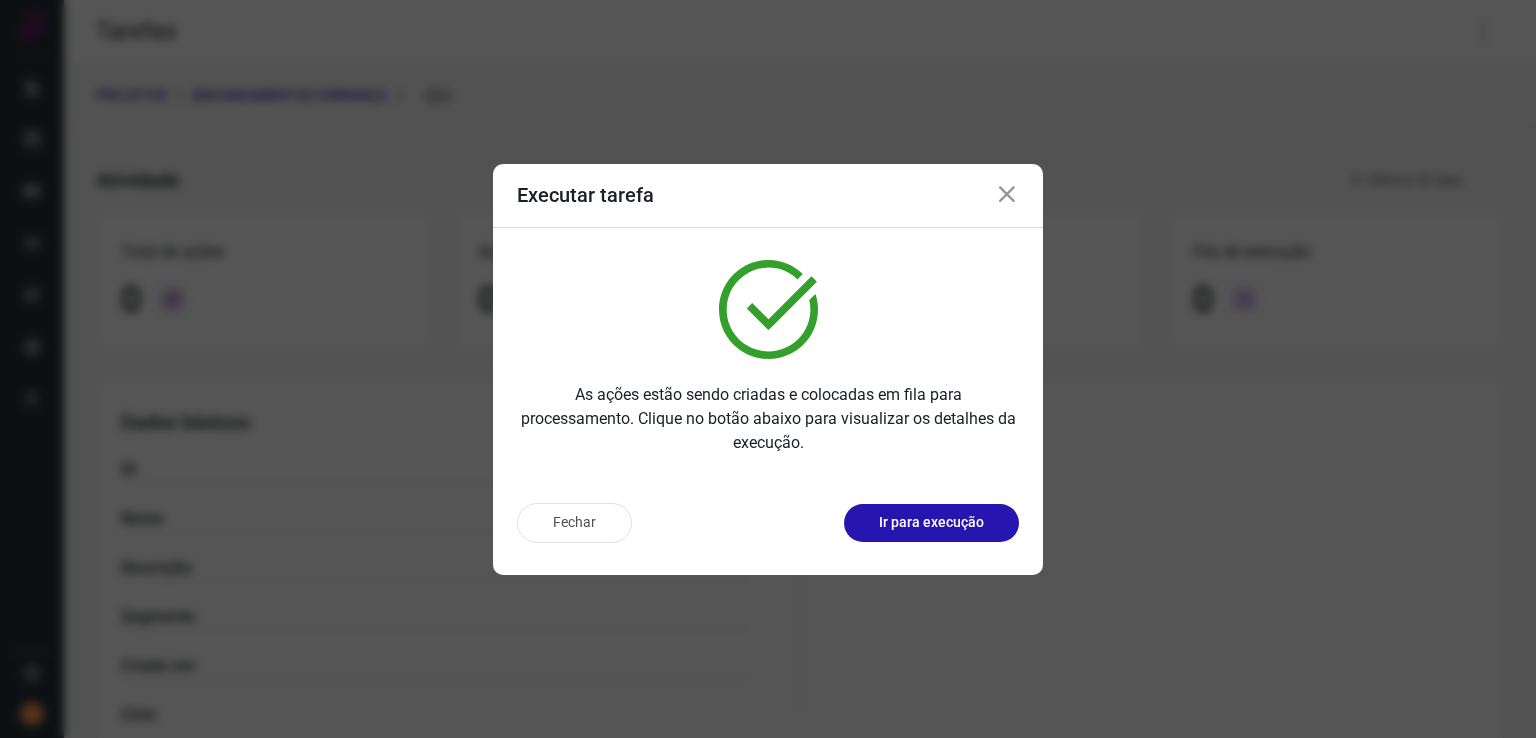 click on "Fechar" at bounding box center (574, 523) 